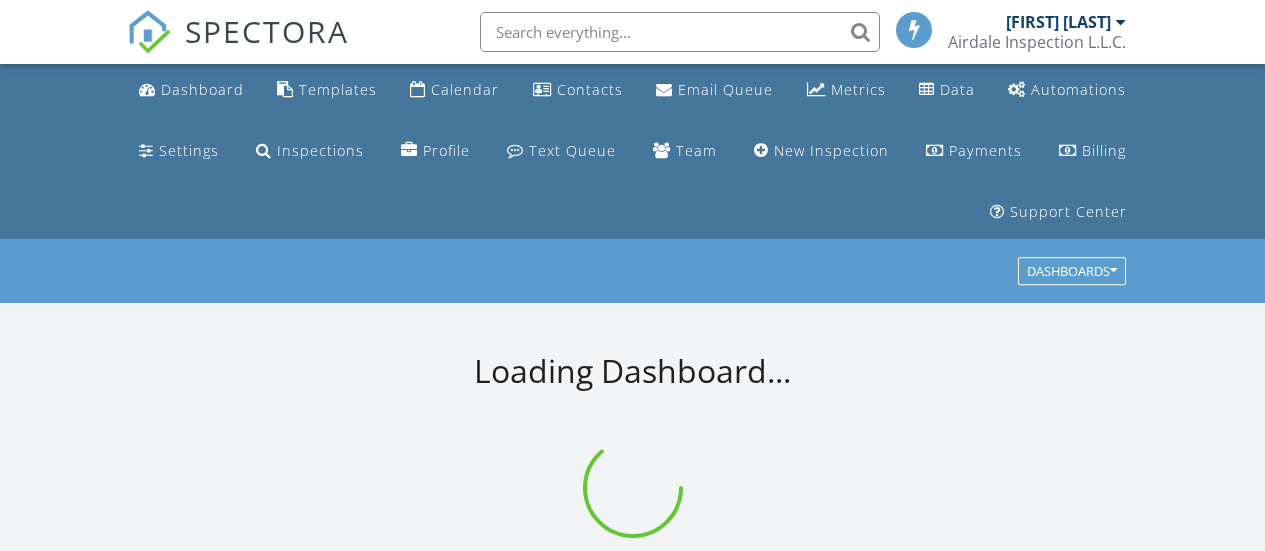 scroll, scrollTop: 0, scrollLeft: 0, axis: both 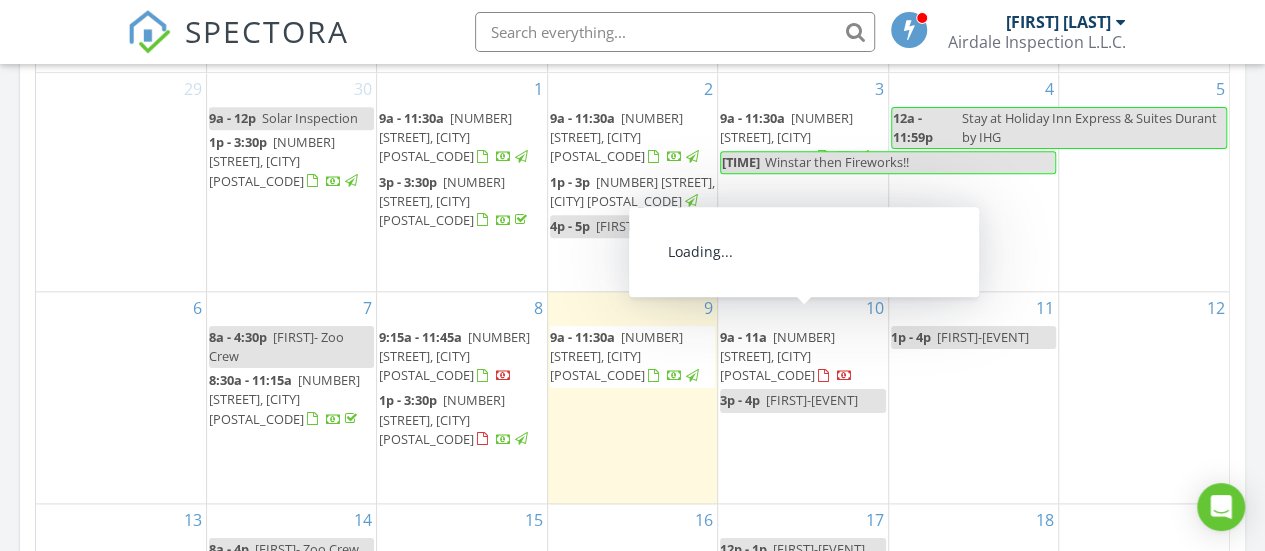 click on "[NUMBER] [STREET], [CITY] [POSTAL_CODE]" at bounding box center [777, 356] 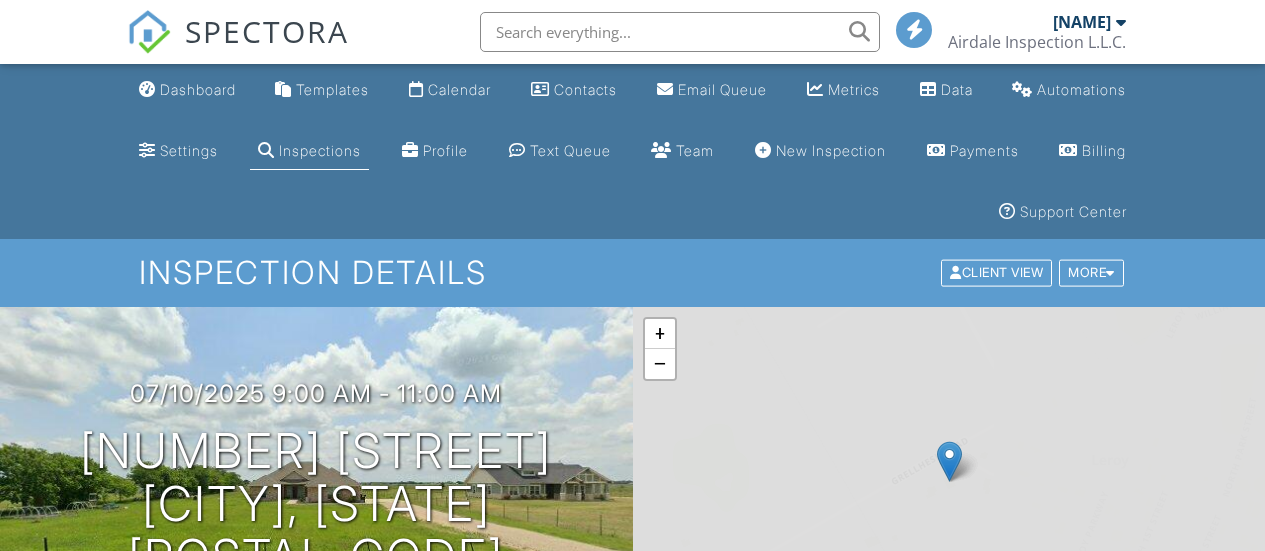 scroll, scrollTop: 300, scrollLeft: 0, axis: vertical 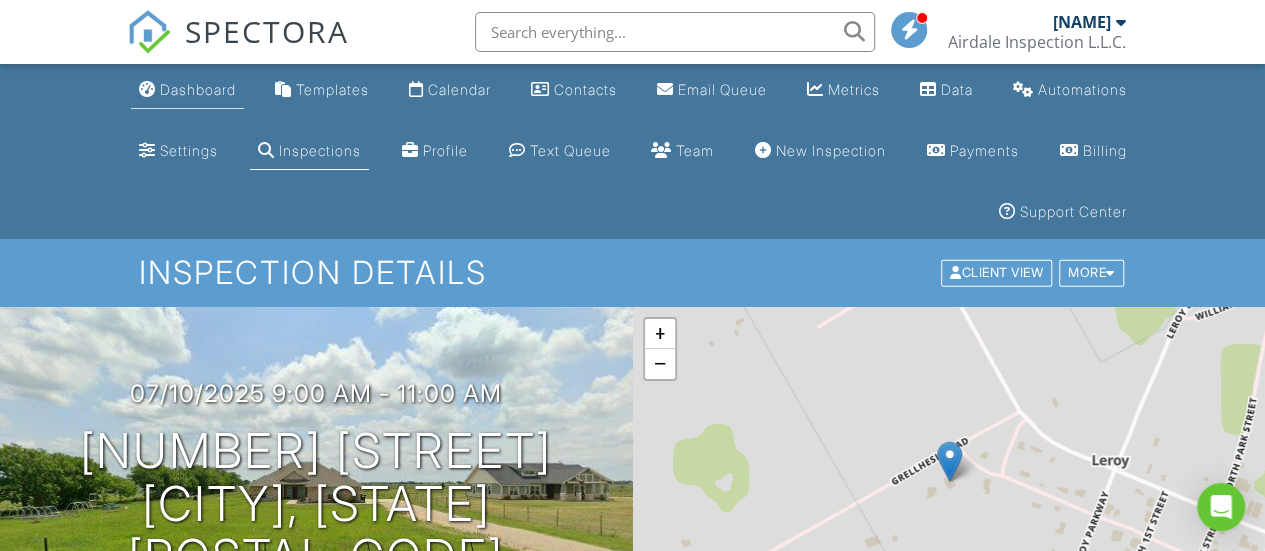 click on "Dashboard" at bounding box center (187, 90) 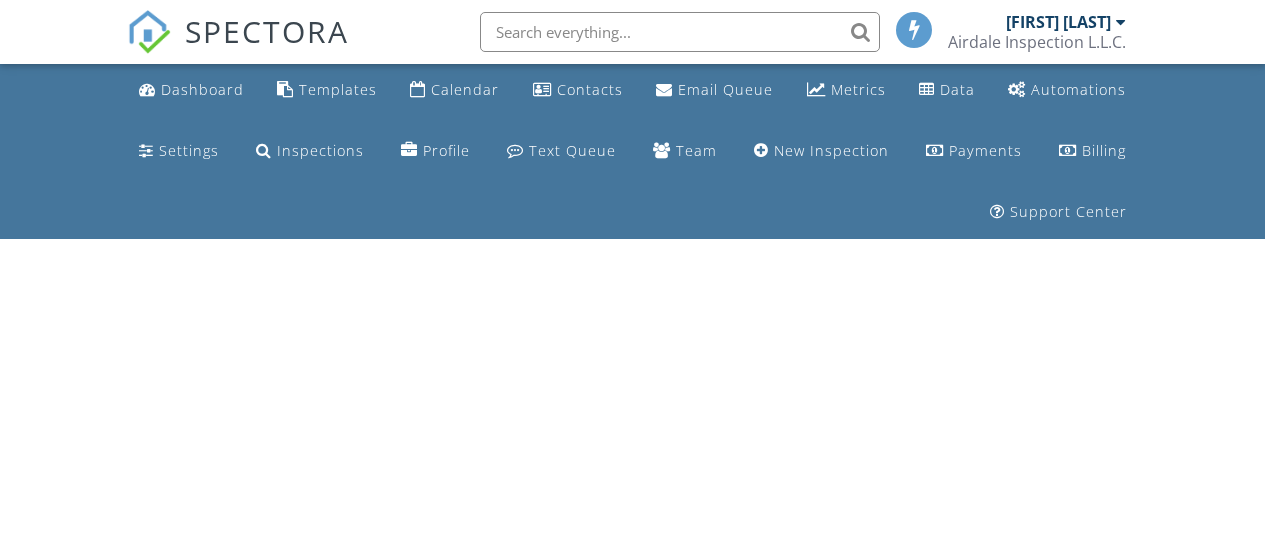 scroll, scrollTop: 0, scrollLeft: 0, axis: both 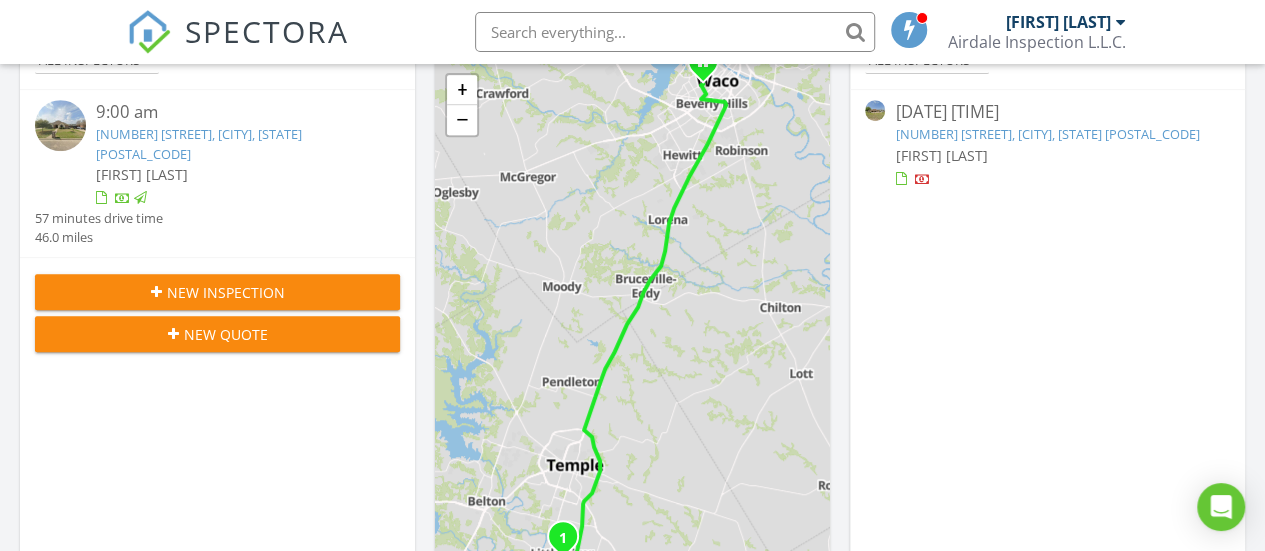 click on "[FIRST] [LAST]" at bounding box center (941, 155) 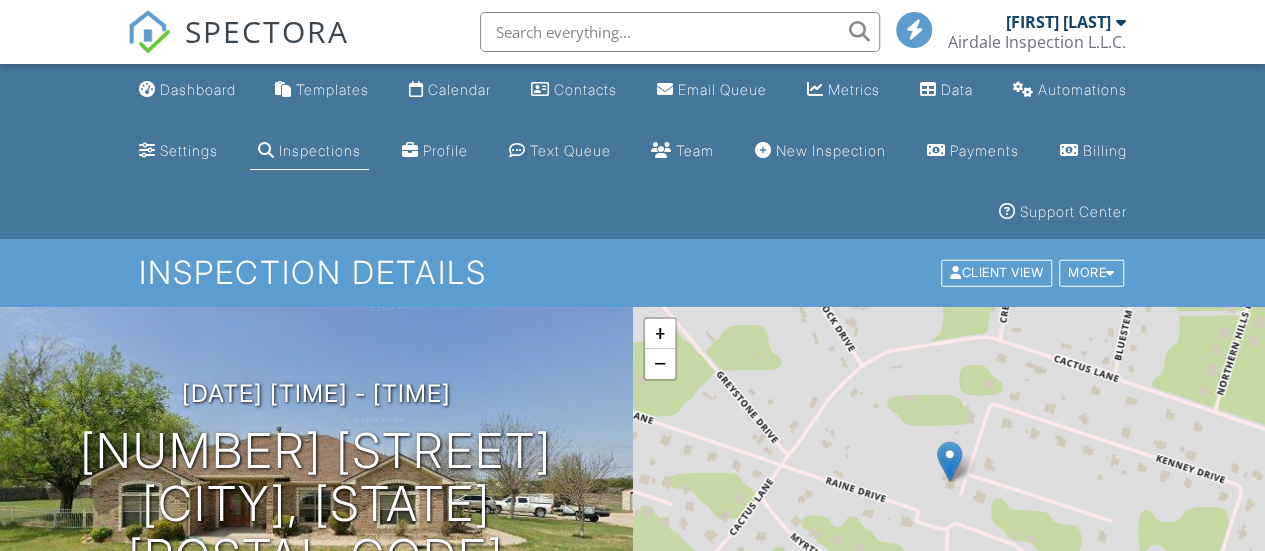scroll, scrollTop: 300, scrollLeft: 0, axis: vertical 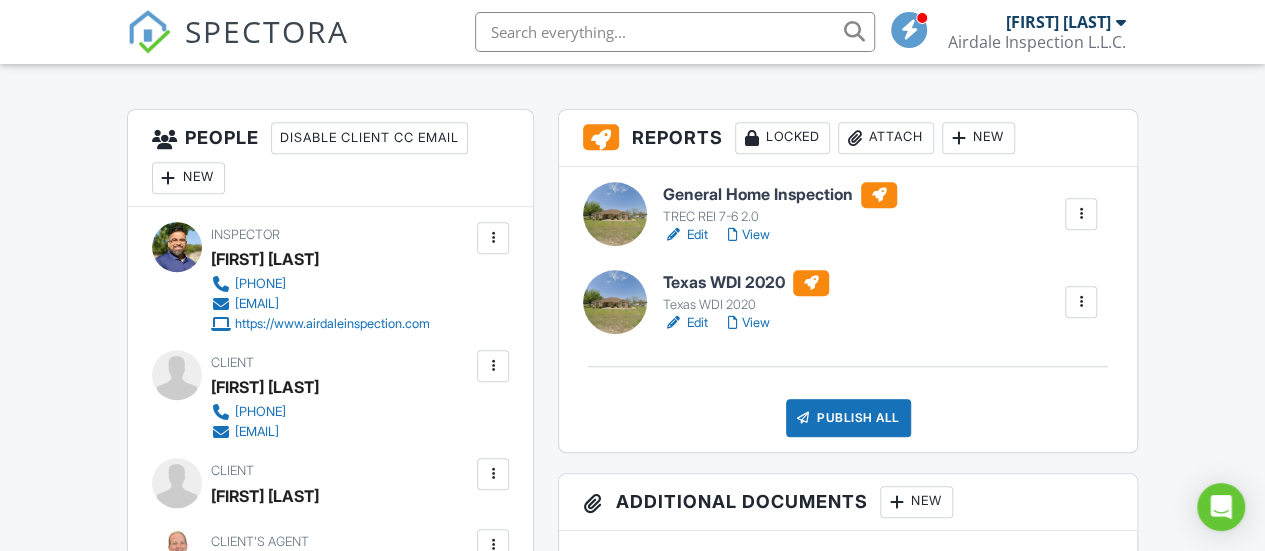click on "Edit" at bounding box center [685, 235] 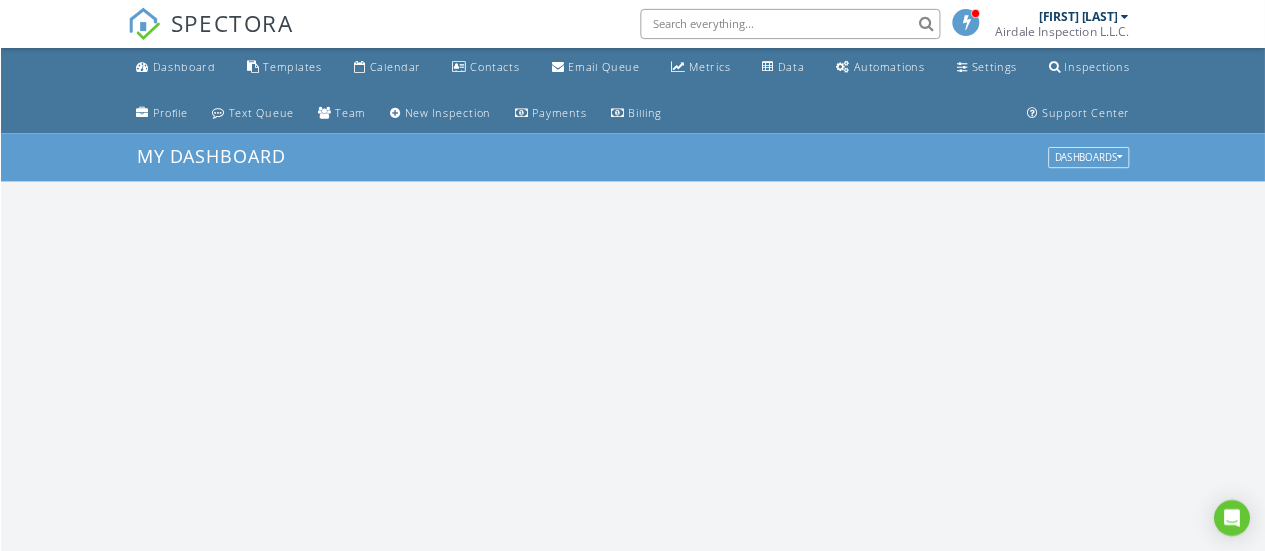 scroll, scrollTop: 0, scrollLeft: 0, axis: both 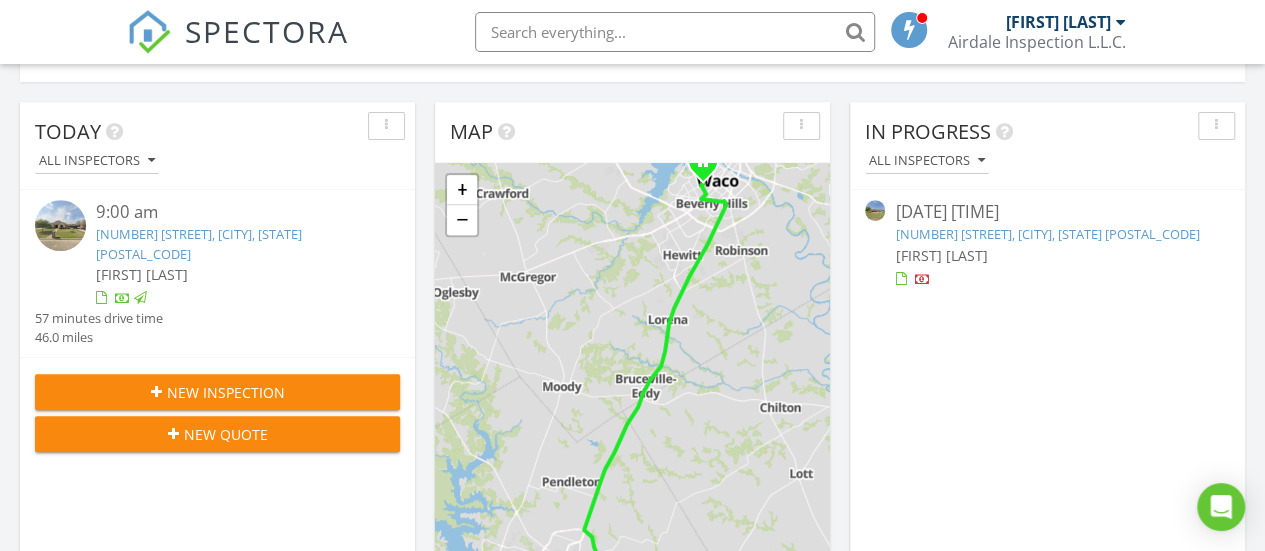 click on "[FIRST] [LAST]" at bounding box center (941, 255) 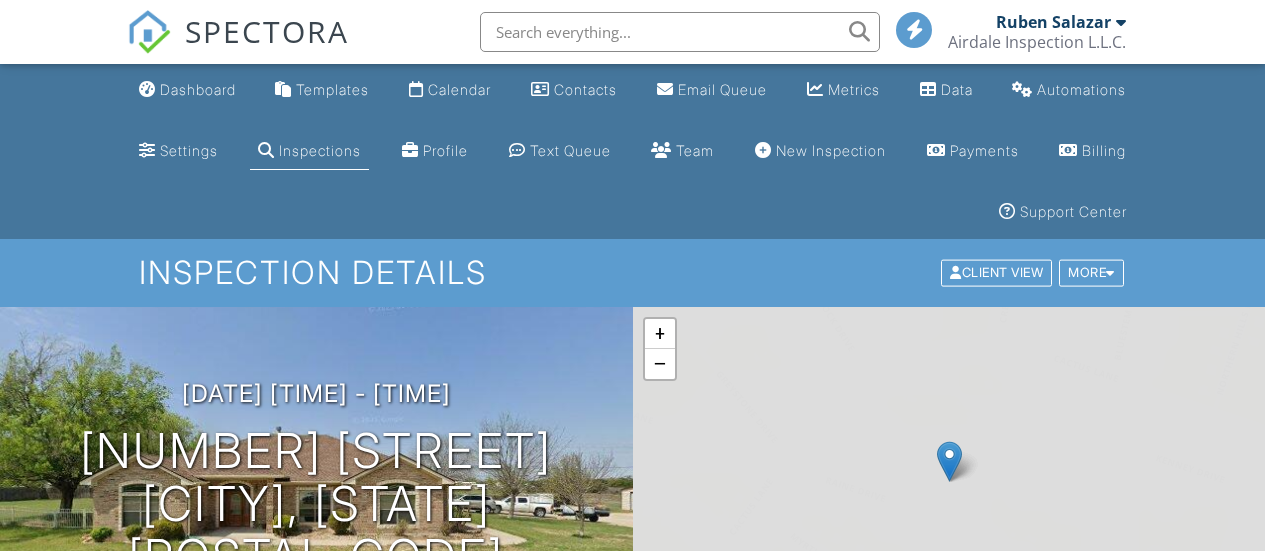 scroll, scrollTop: 0, scrollLeft: 0, axis: both 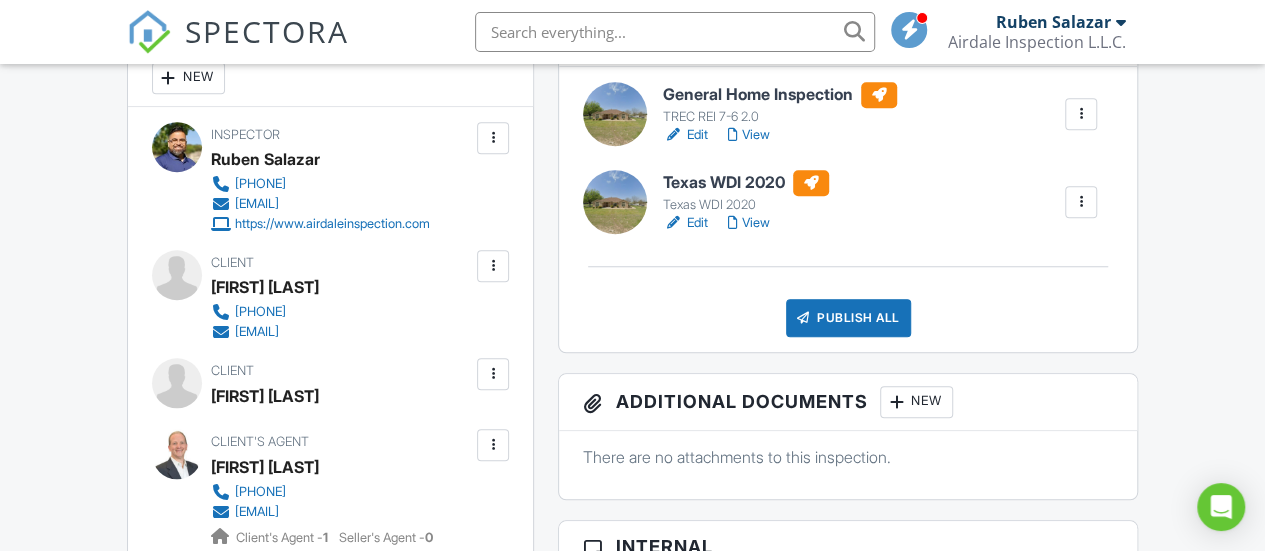 click on "Edit" at bounding box center (685, 135) 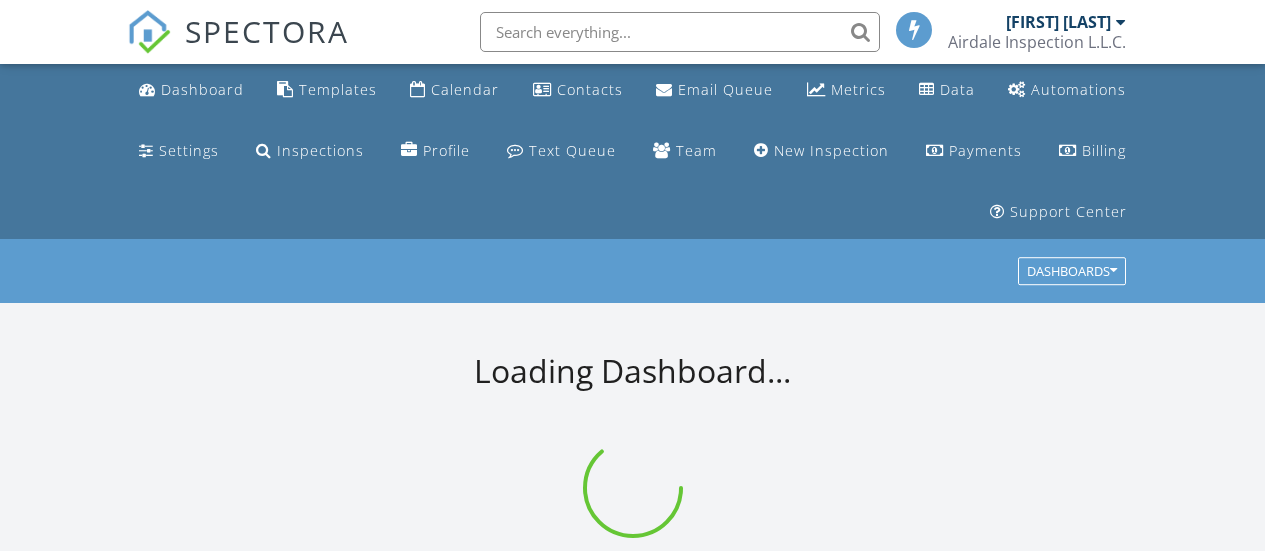 scroll, scrollTop: 0, scrollLeft: 0, axis: both 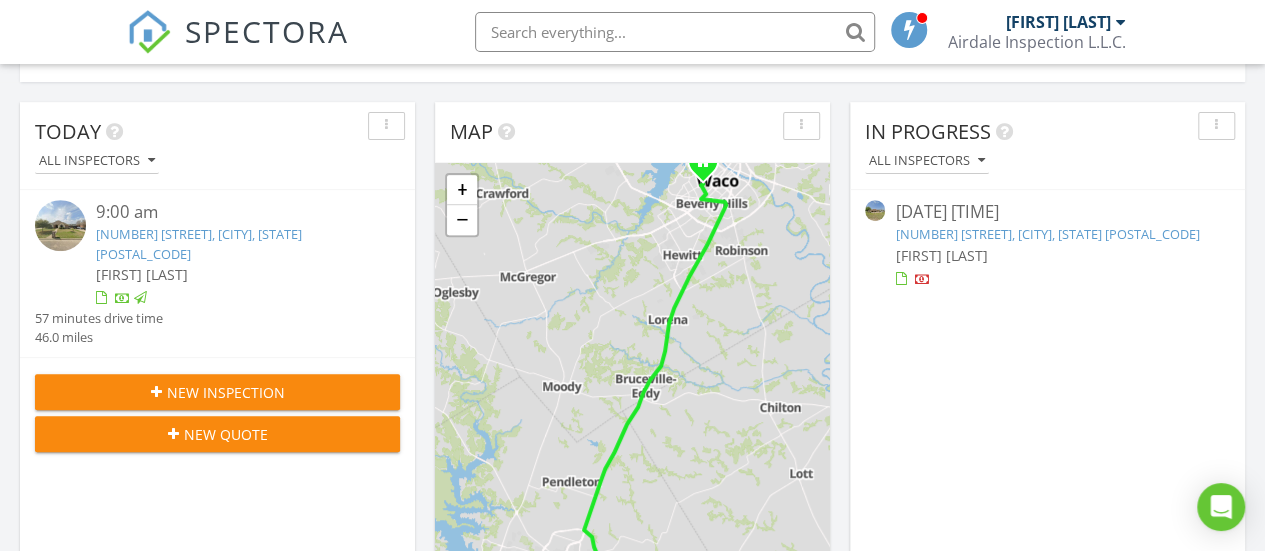 click on "07/08/25 9:15 am" at bounding box center (1047, 212) 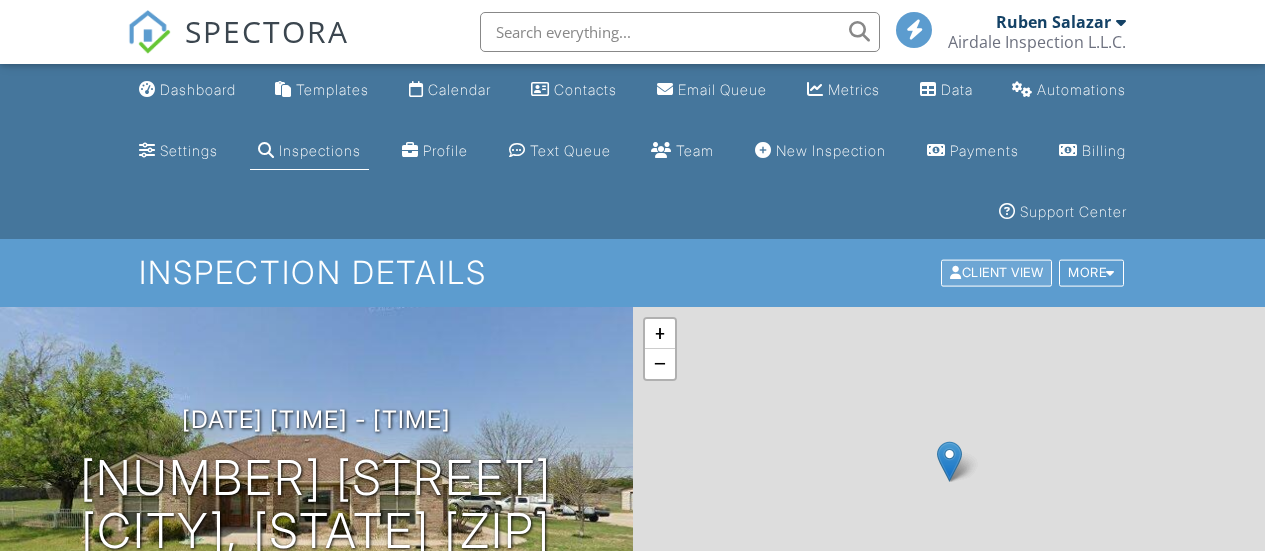 scroll, scrollTop: 0, scrollLeft: 0, axis: both 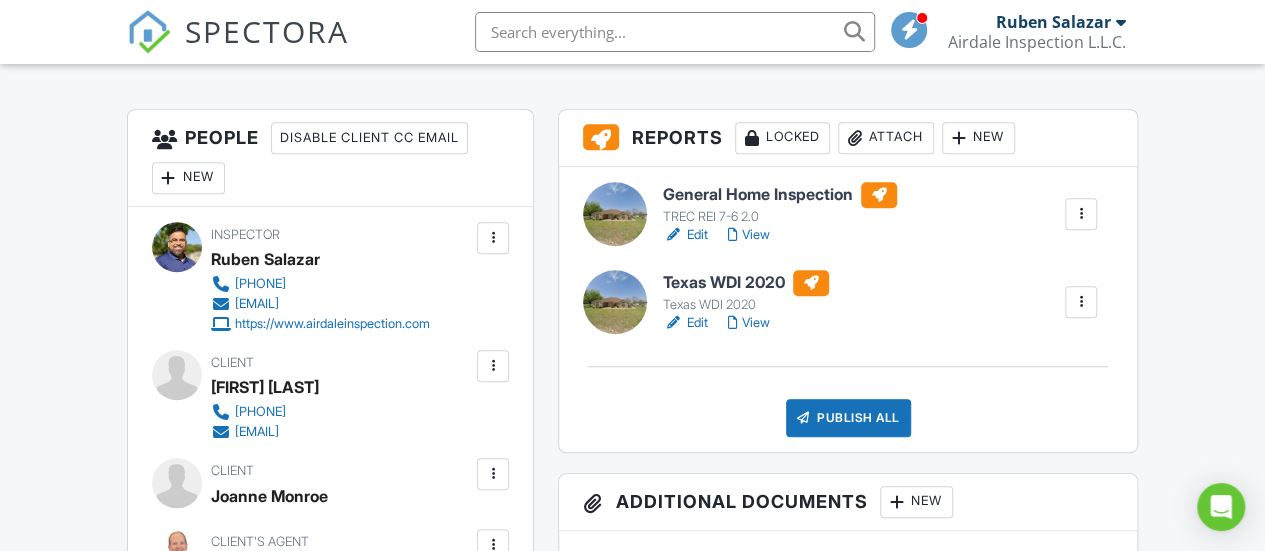 click on "Attach" at bounding box center (886, 138) 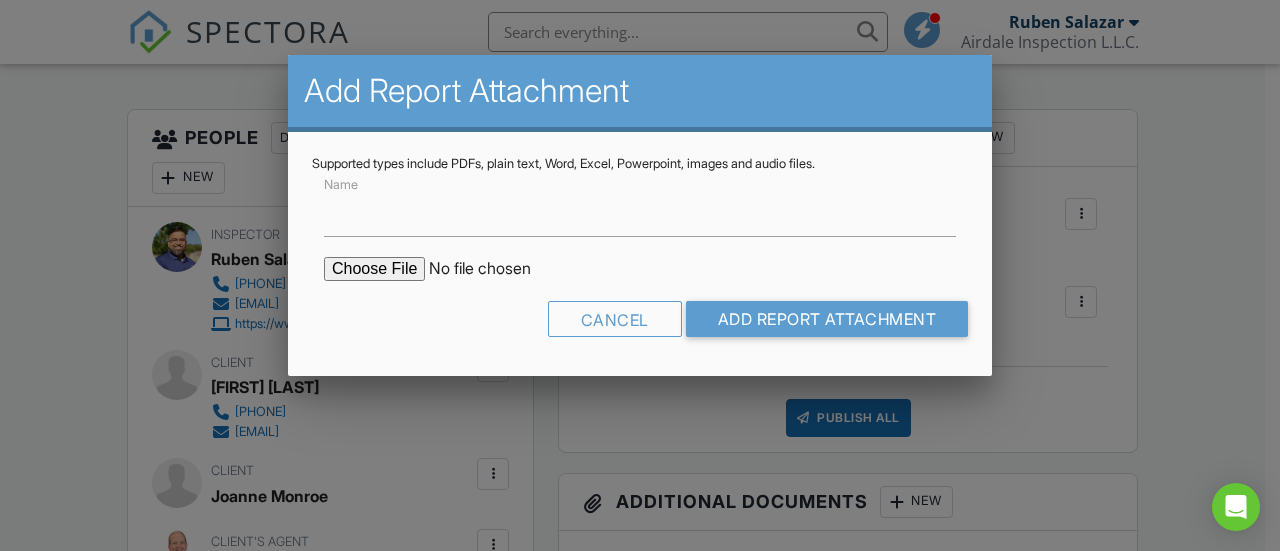 click at bounding box center [494, 269] 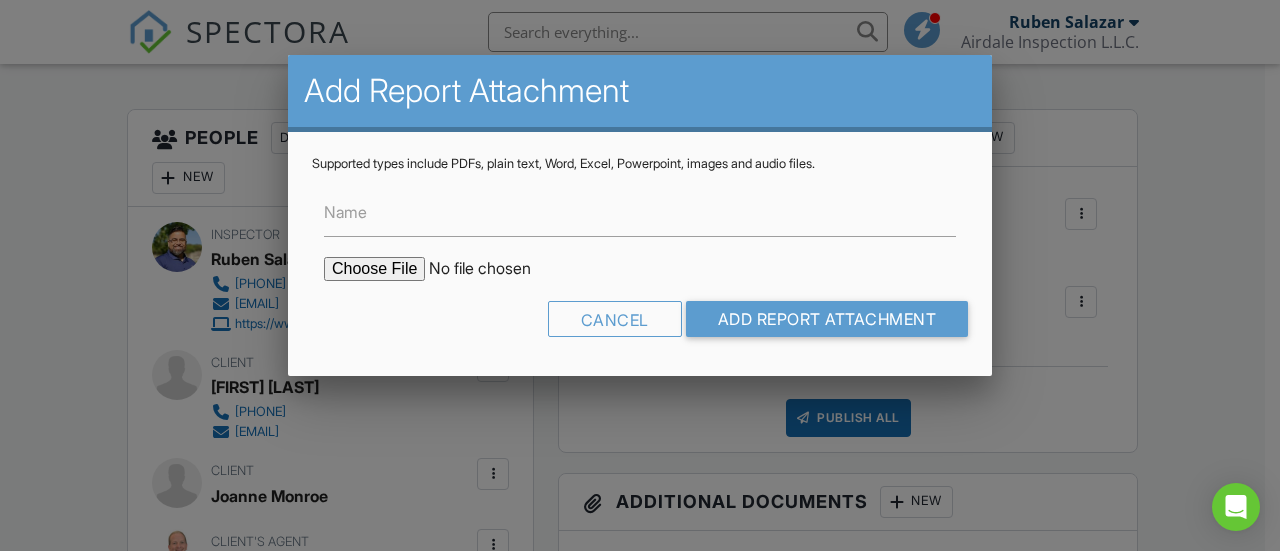type on "C:\fakepath\scan0006.pdf" 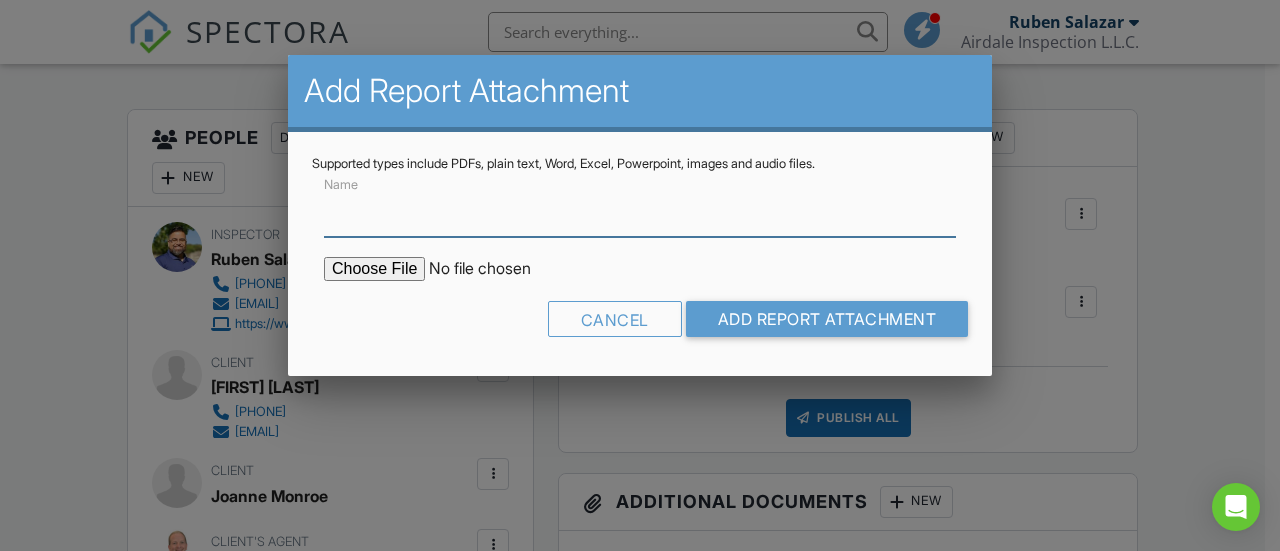 click on "Name" at bounding box center [640, 212] 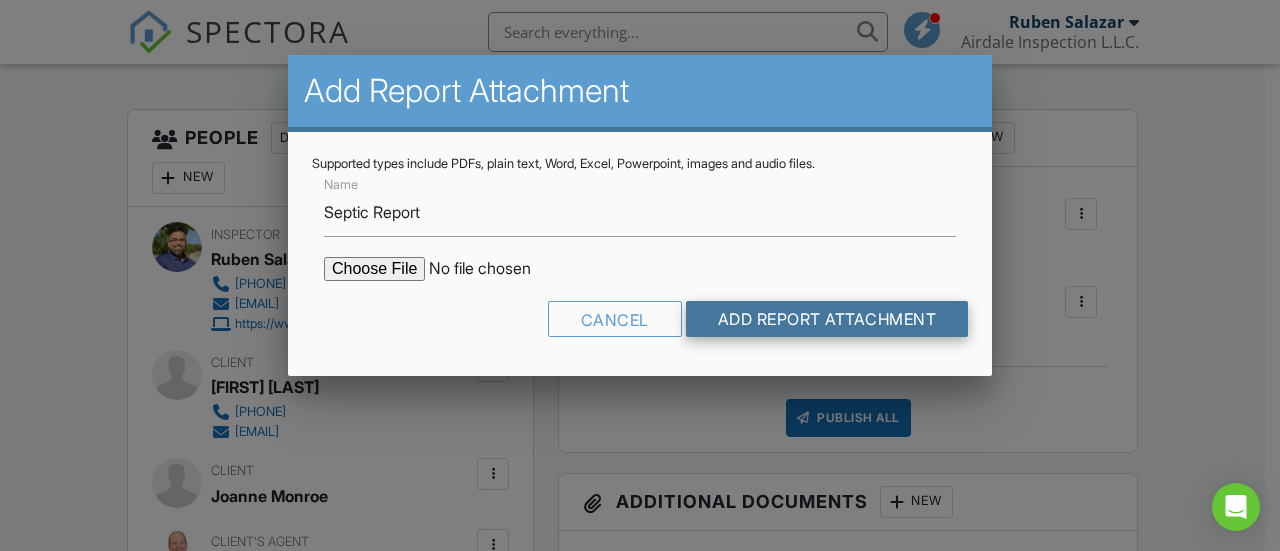 click on "Add Report Attachment" at bounding box center [827, 319] 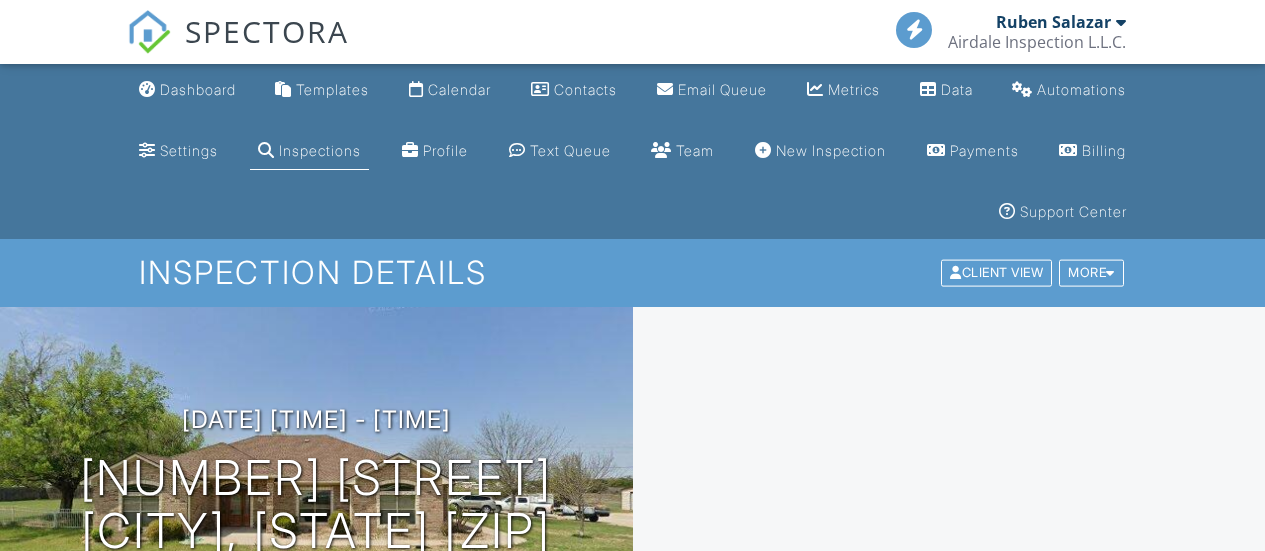 scroll, scrollTop: 0, scrollLeft: 0, axis: both 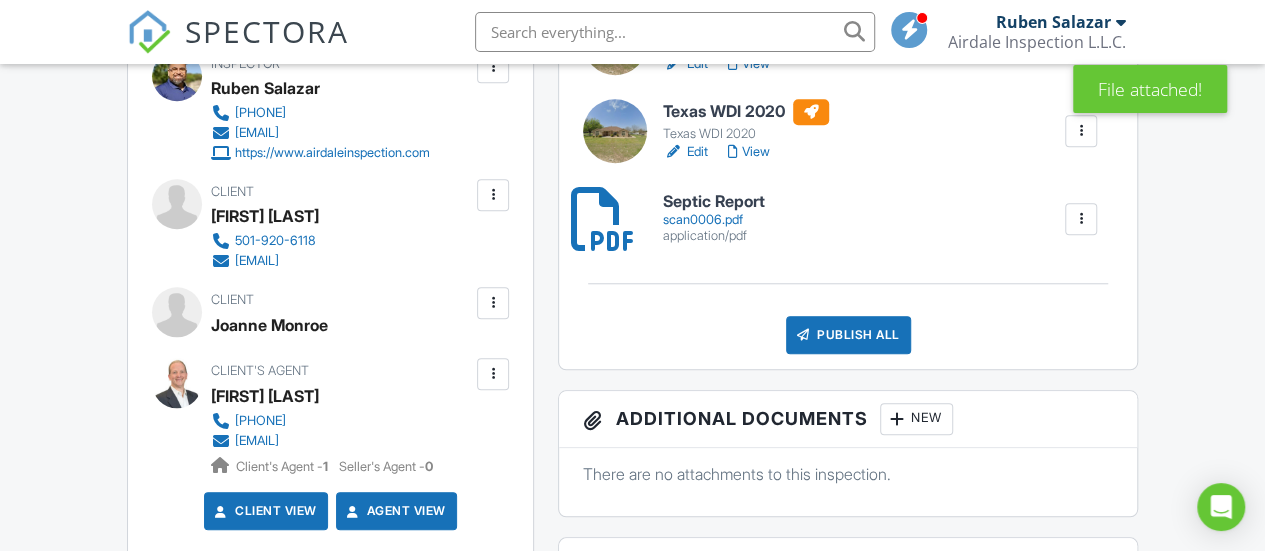 click on "General Home Inspection
TREC REI 7-6 2.0
Edit
View
Quick Publish
Copy
Enable Repair Pricer
Delete
Texas WDI 2020
Texas WDI 2020
Edit
View
Quick Publish
Copy
Enable Repair Pricer
Delete
Septic Report
scan0006.pdf
application/pdf
Delete
Publish All
Checking report completion" at bounding box center [848, 182] 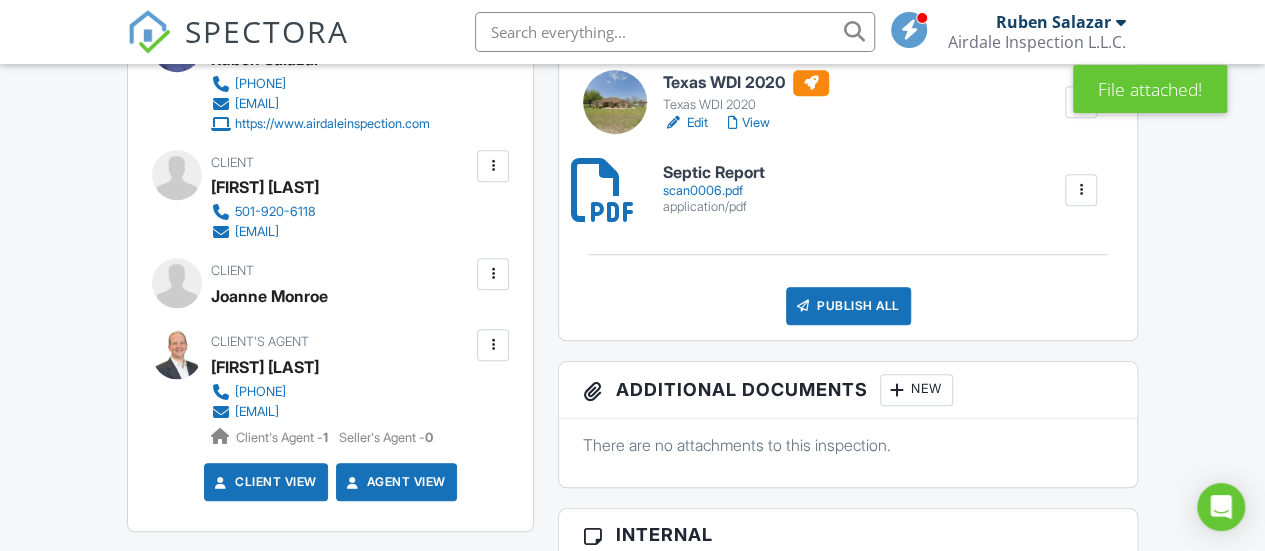 click on "scan0006.pdf" at bounding box center [714, 191] 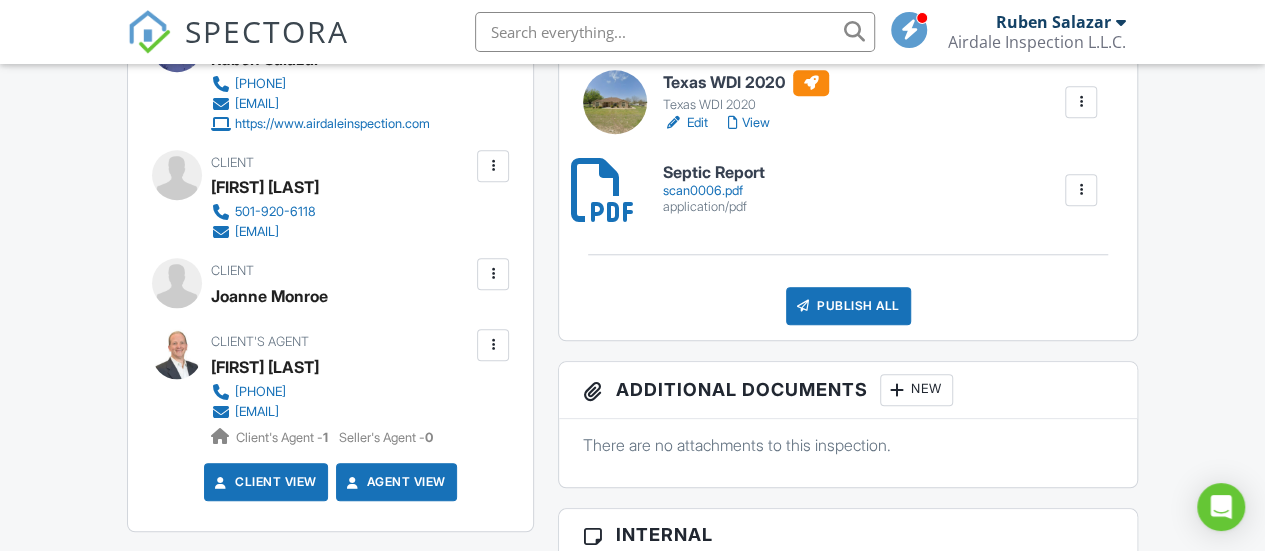click on "Edit" at bounding box center [685, 123] 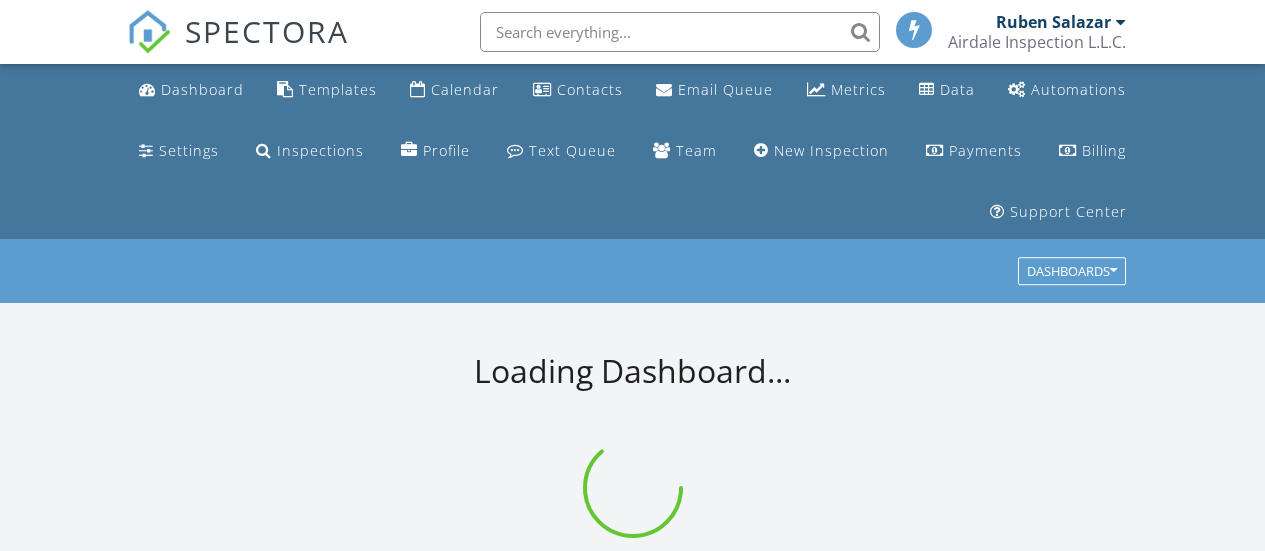scroll, scrollTop: 0, scrollLeft: 0, axis: both 